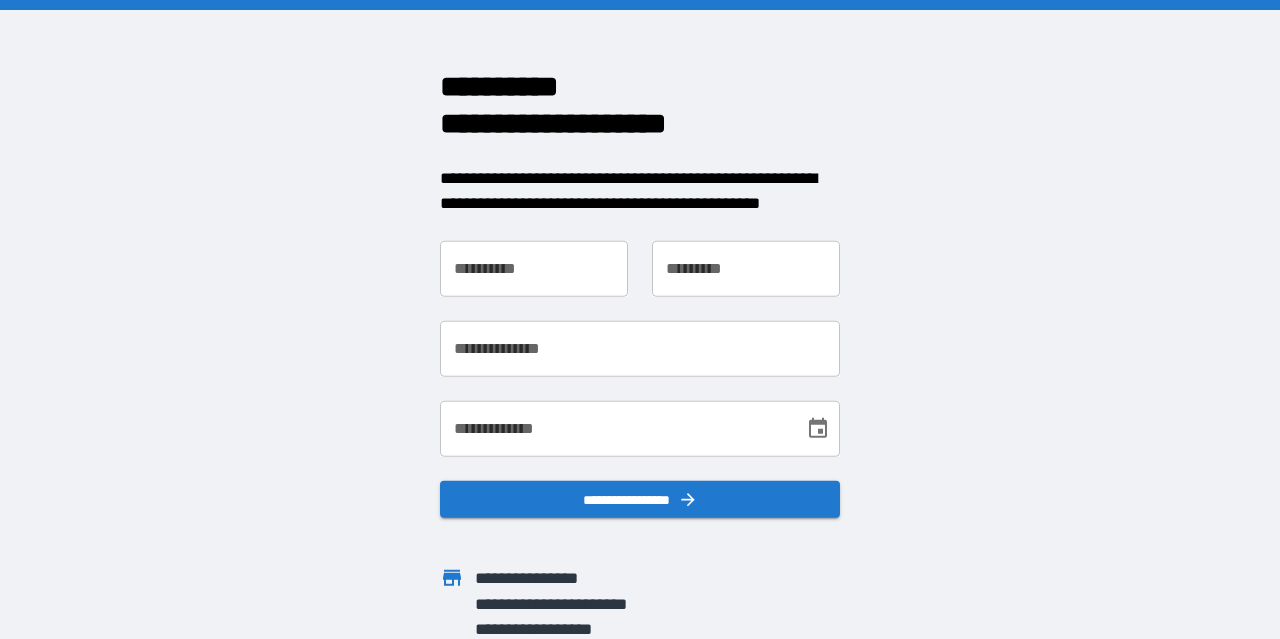 scroll, scrollTop: 0, scrollLeft: 0, axis: both 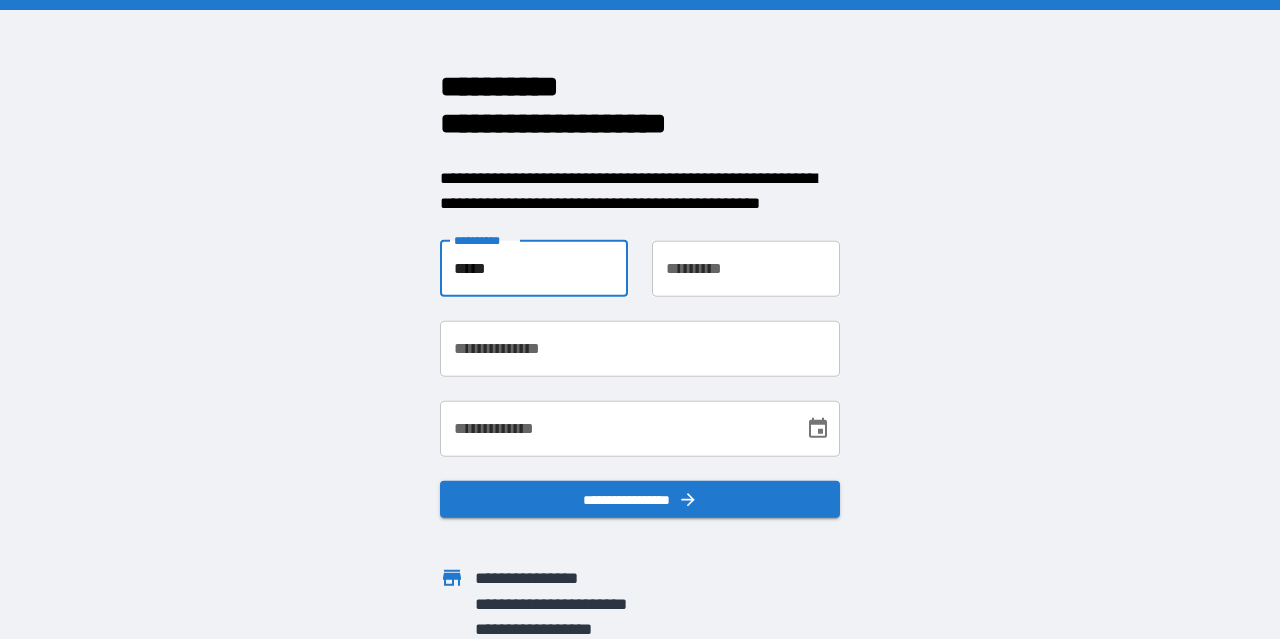 type on "*****" 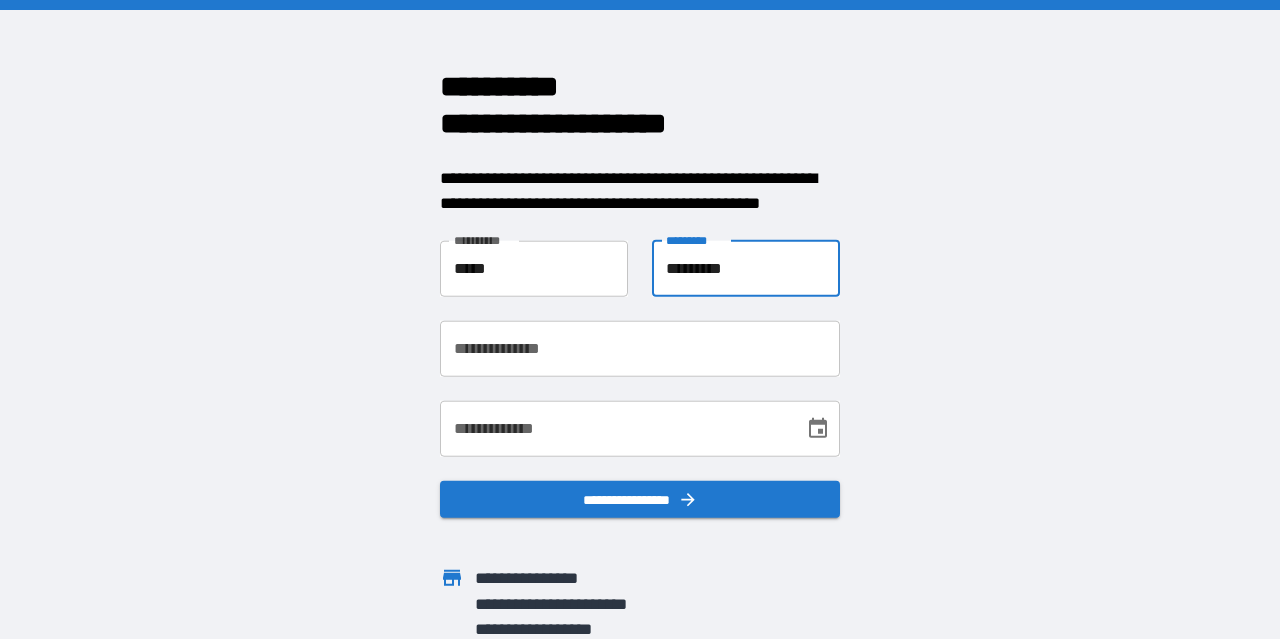 type on "*********" 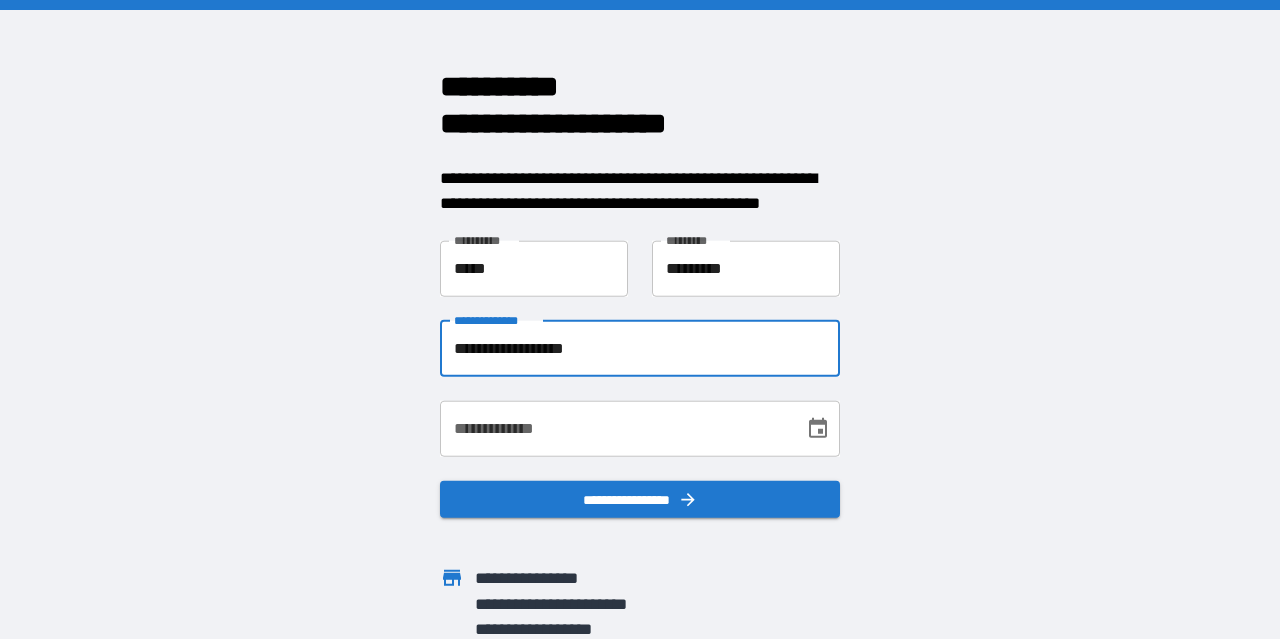 type on "**********" 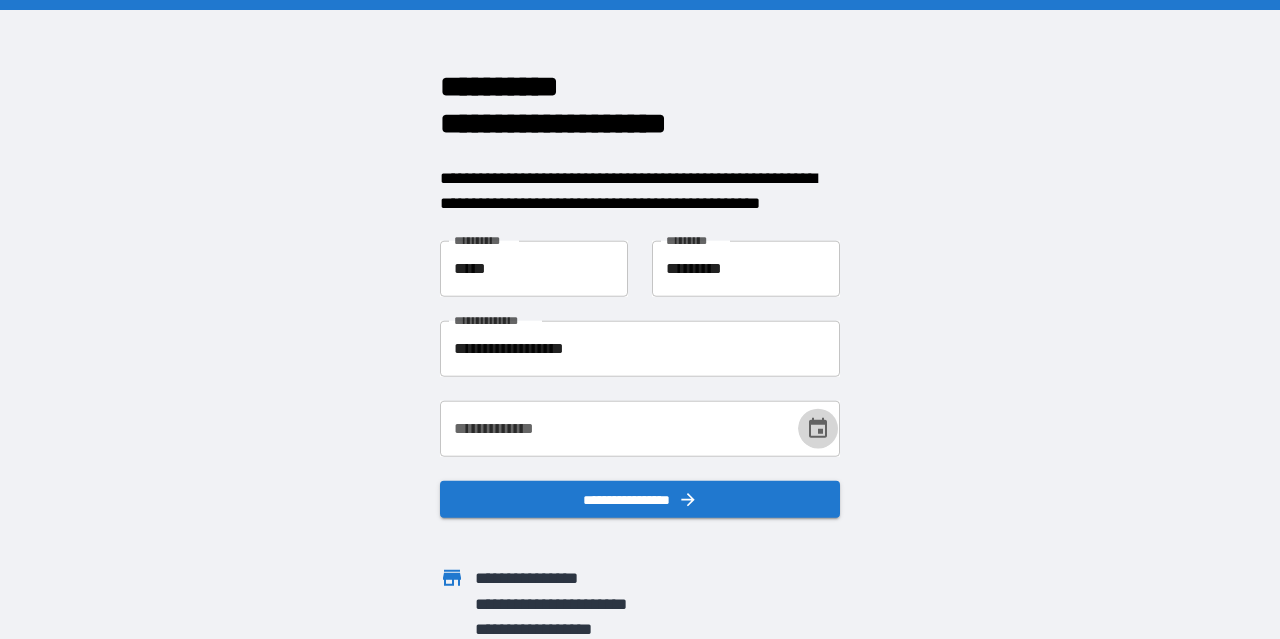 click 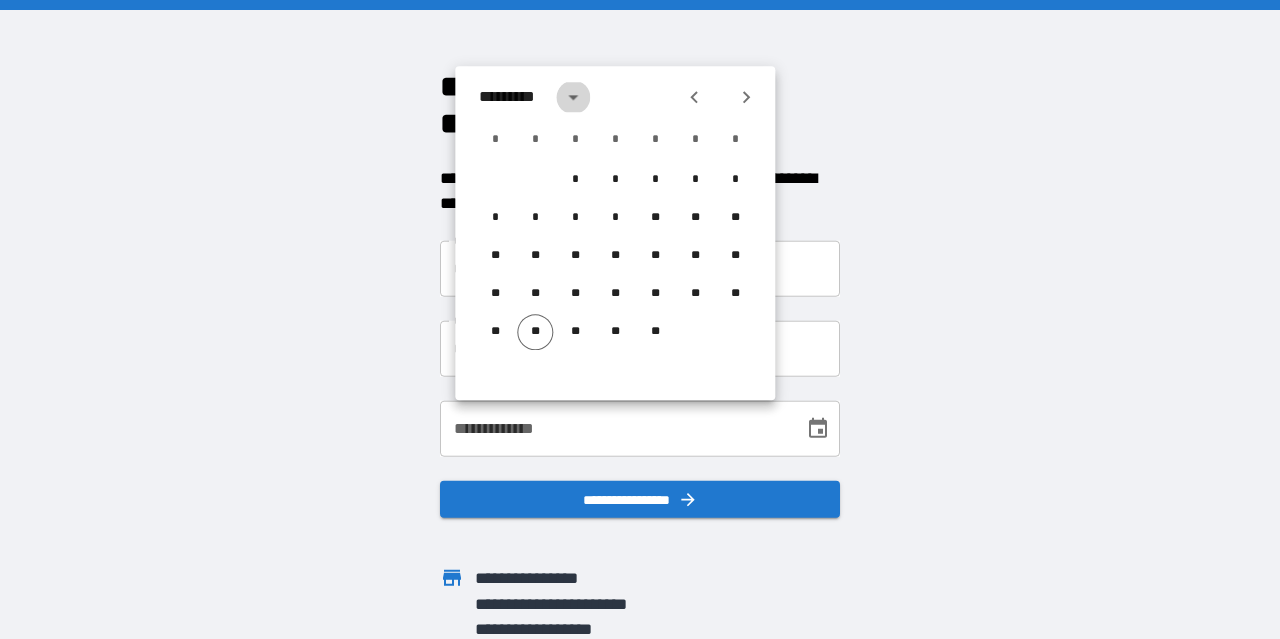 click 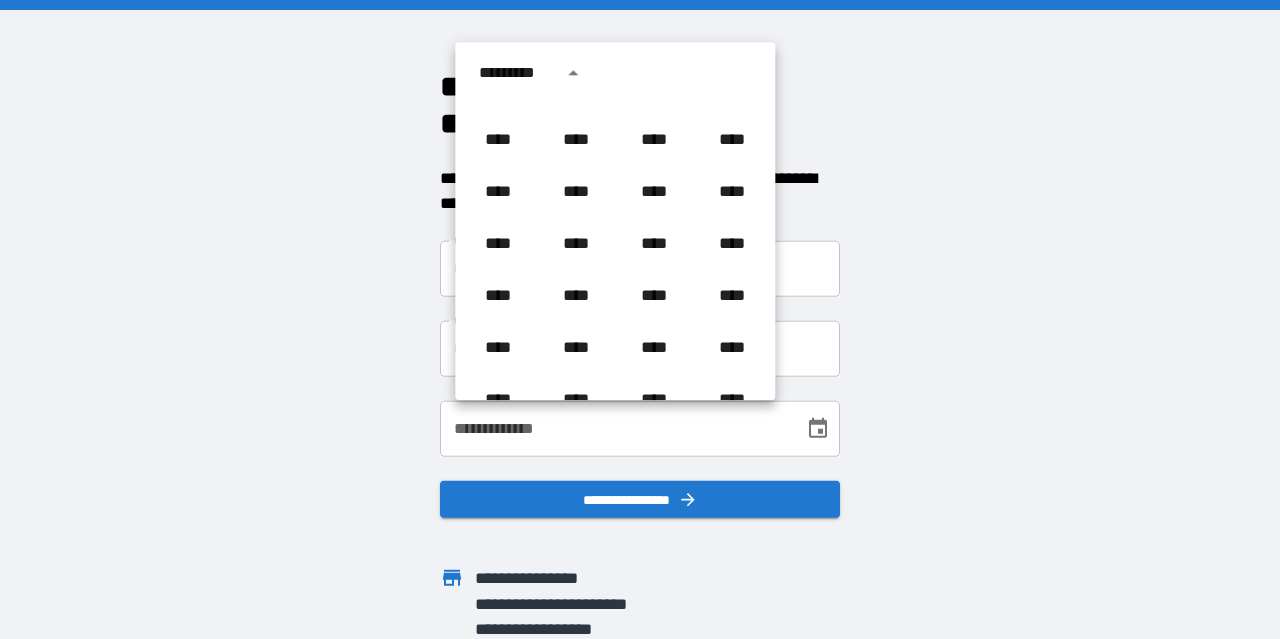 scroll, scrollTop: 866, scrollLeft: 0, axis: vertical 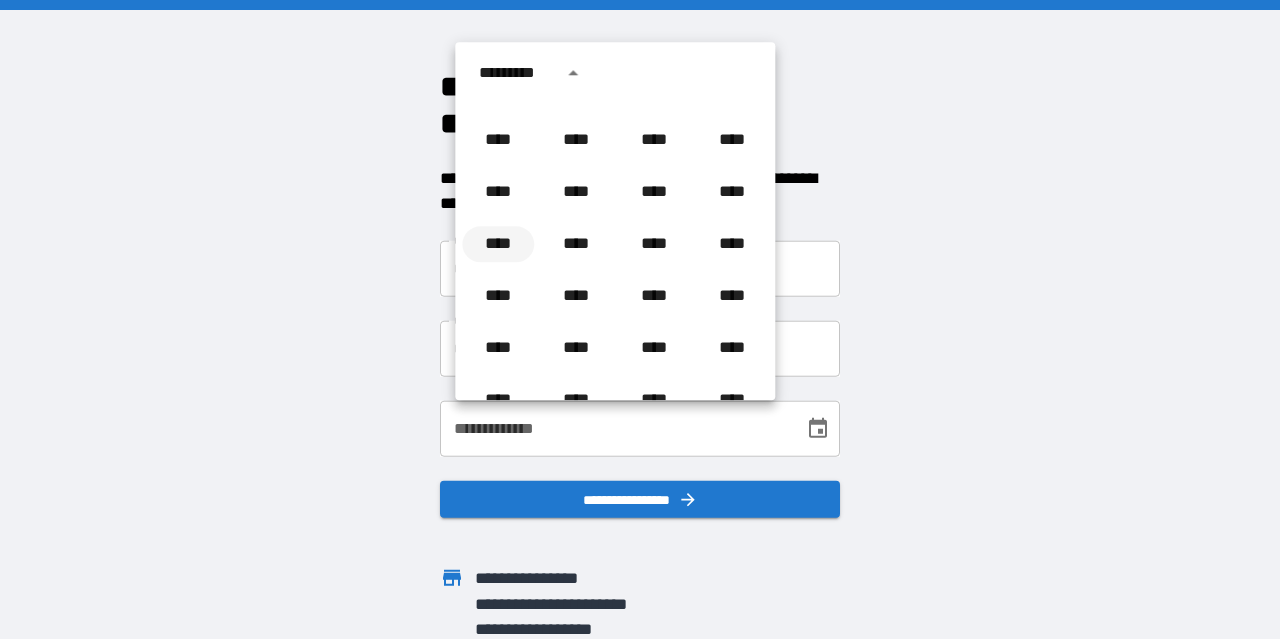 click on "****" at bounding box center [498, 244] 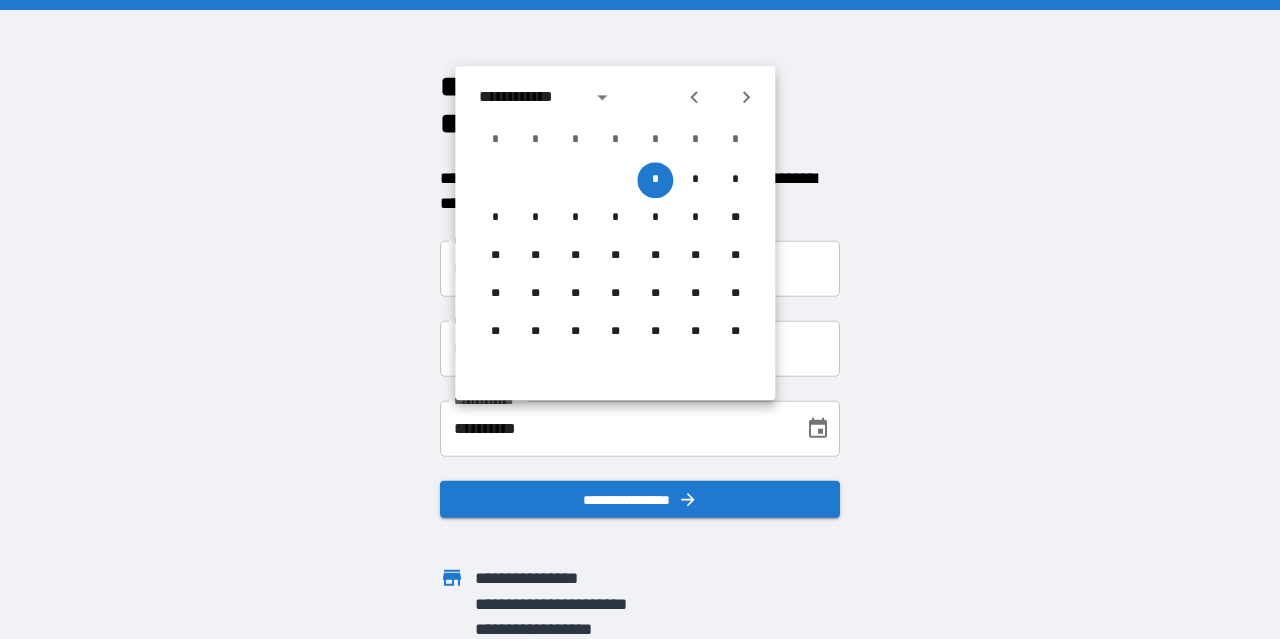 click 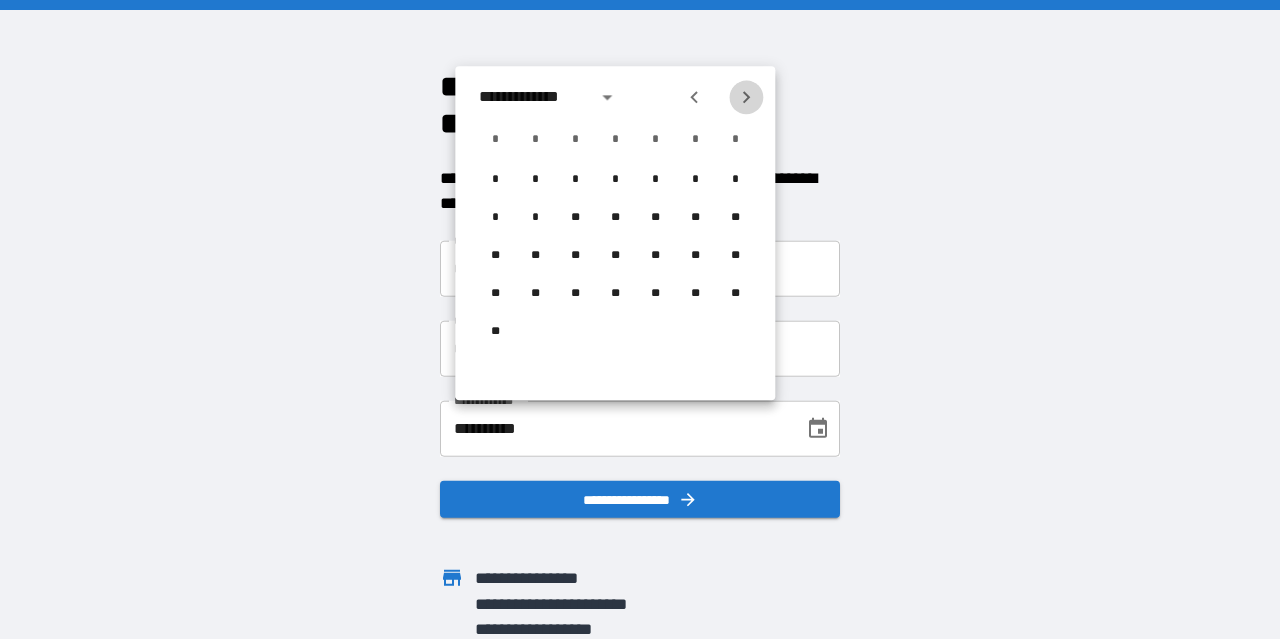 click 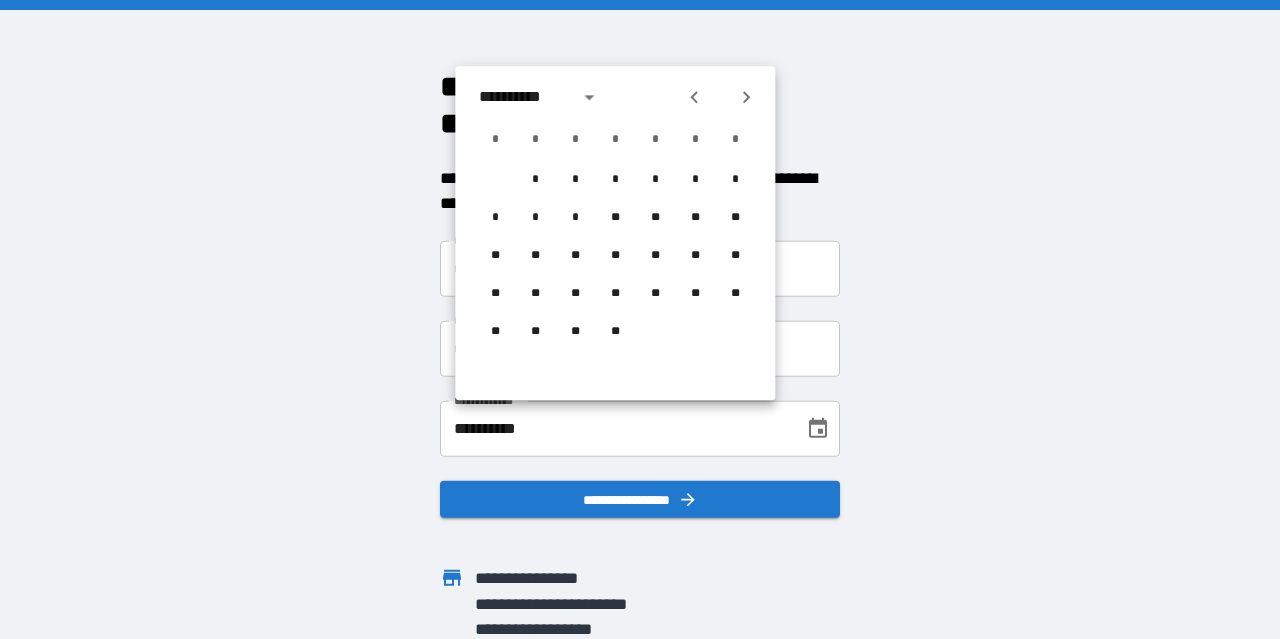 click 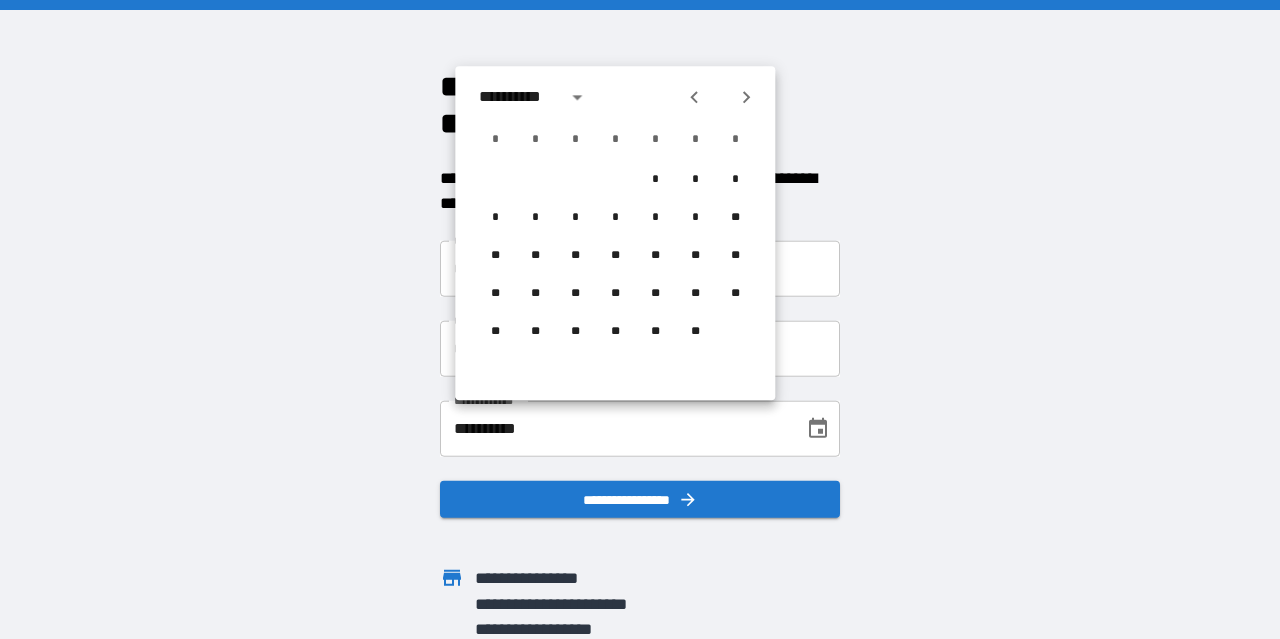 click 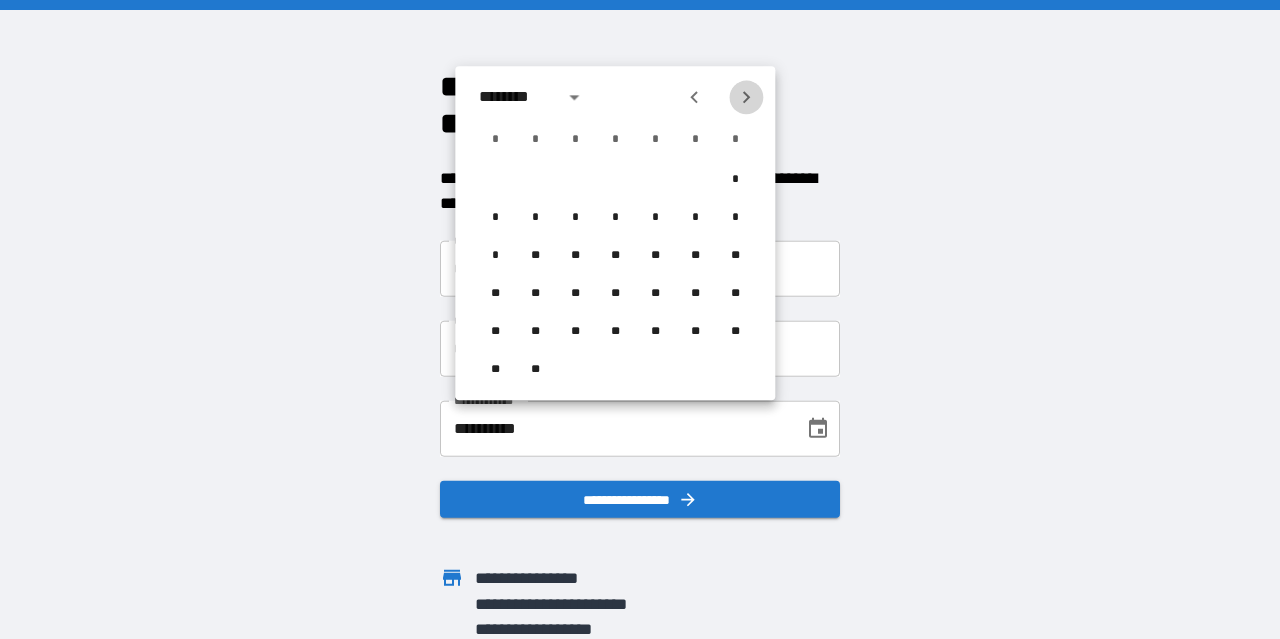 click 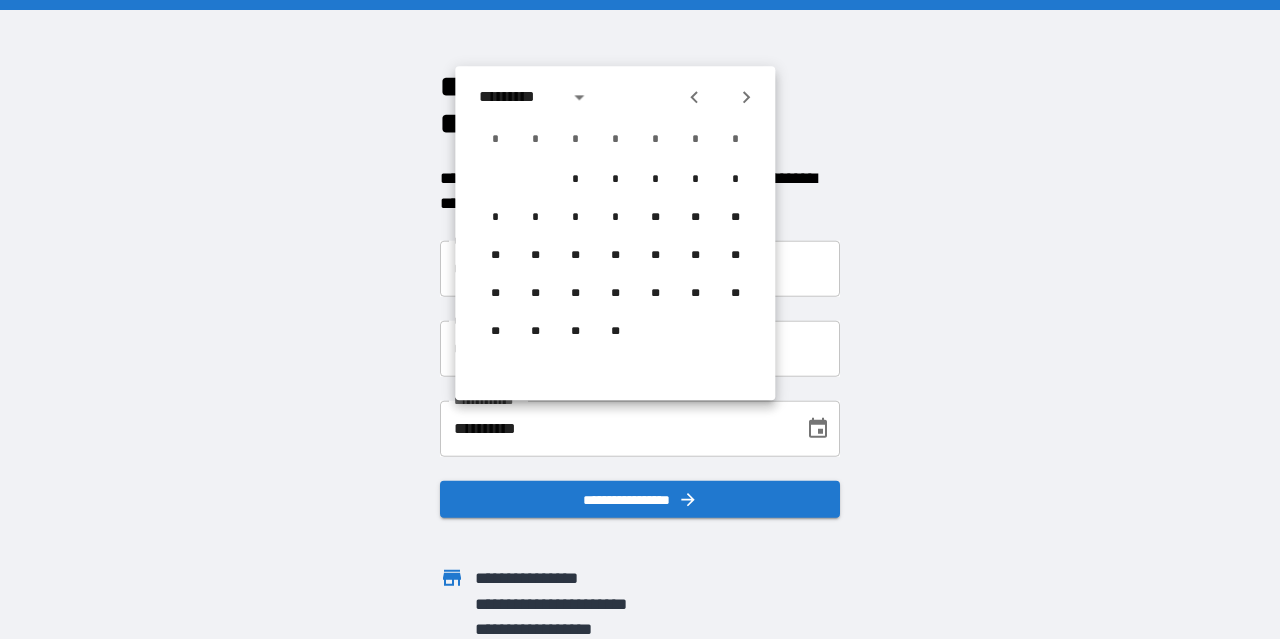 click 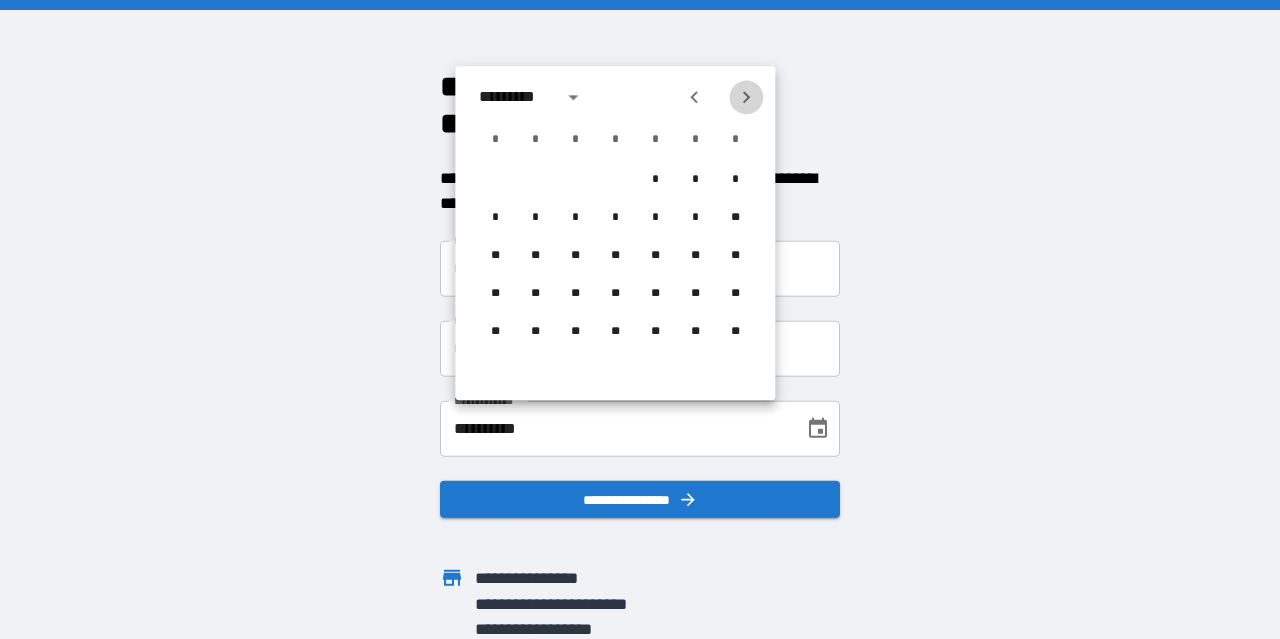 click 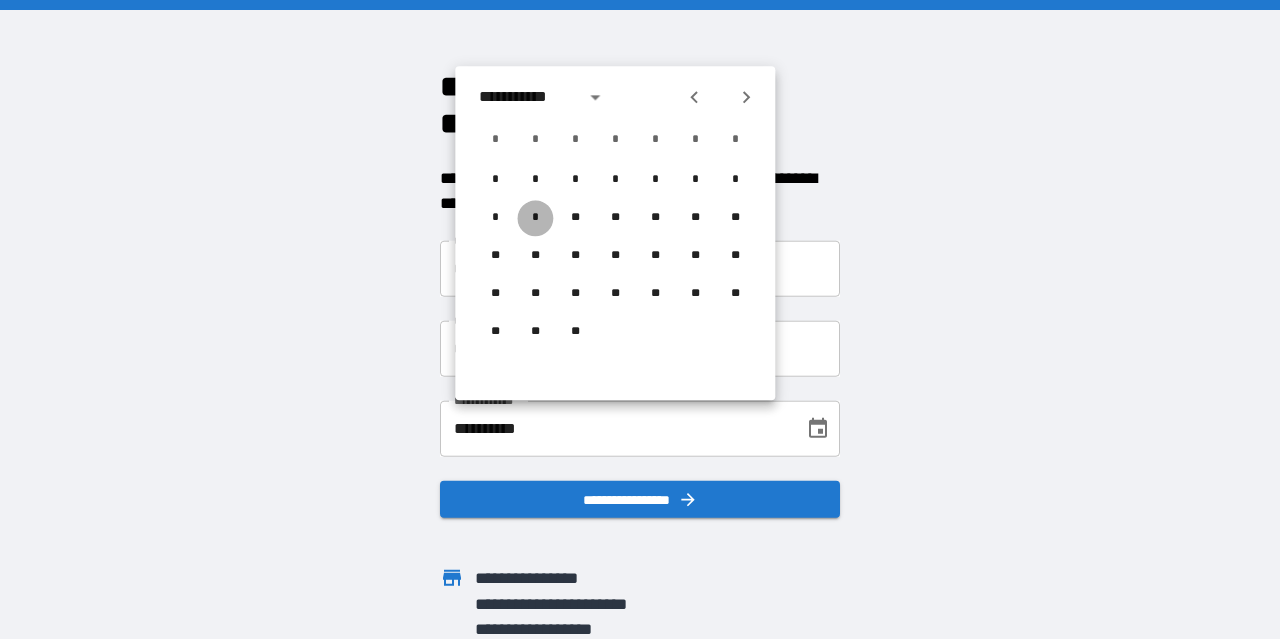 click on "*" at bounding box center [535, 218] 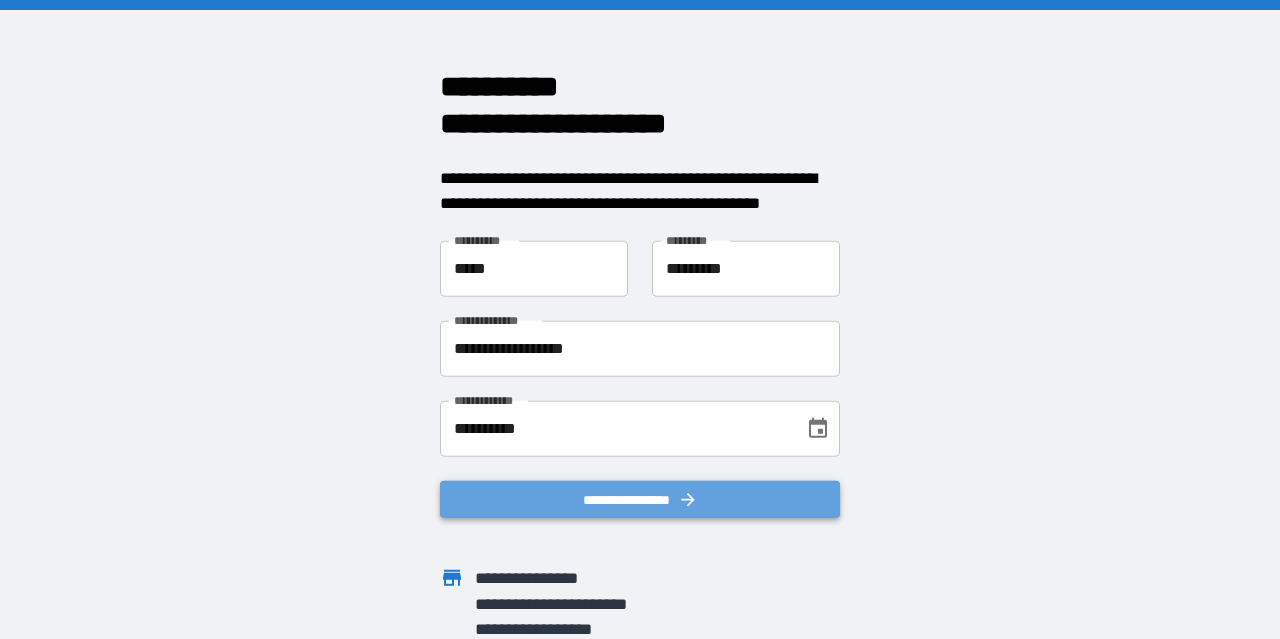 click on "**********" at bounding box center [640, 499] 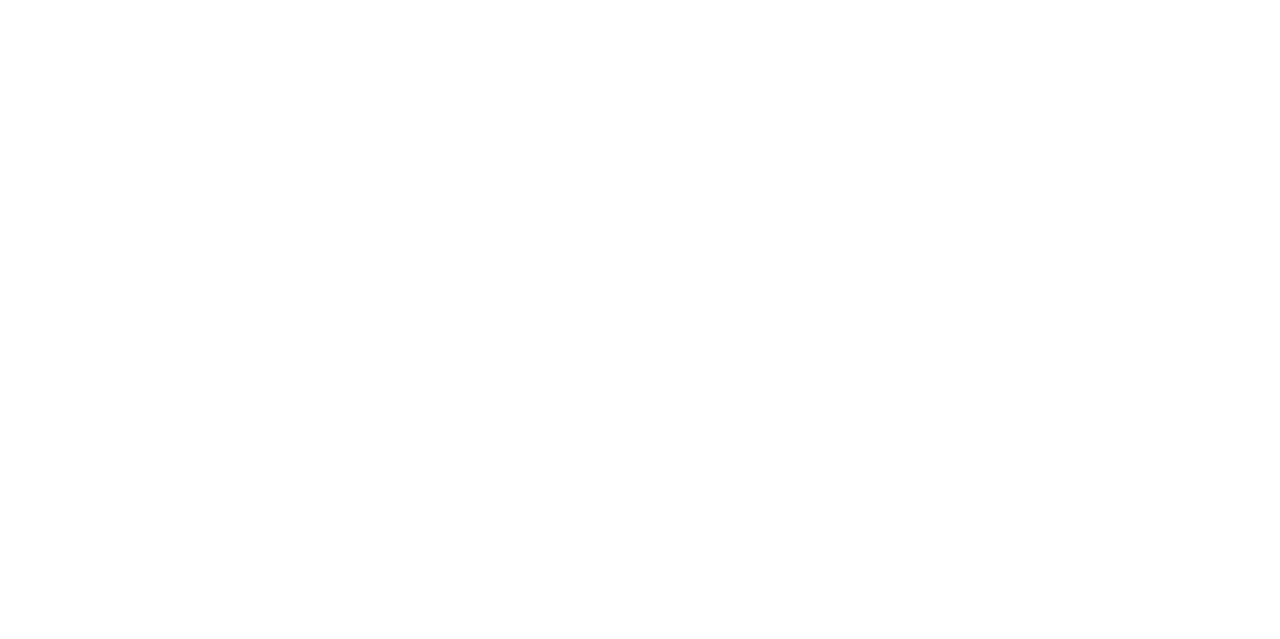 scroll, scrollTop: 0, scrollLeft: 0, axis: both 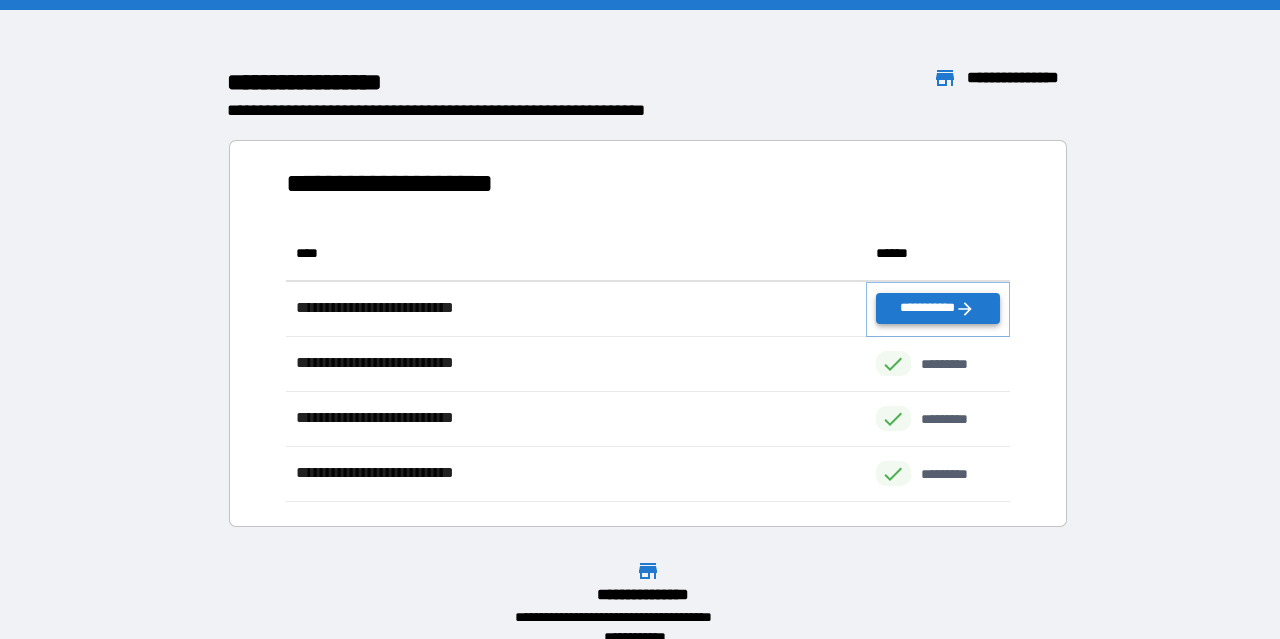 click on "**********" at bounding box center (938, 308) 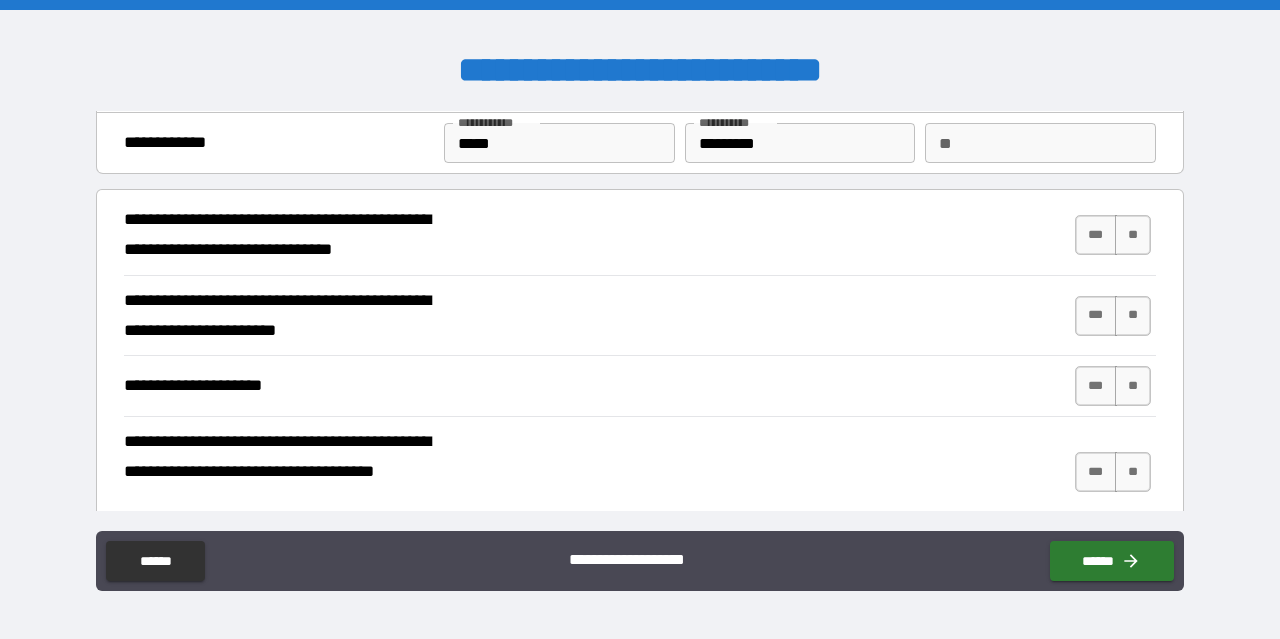 scroll, scrollTop: 94, scrollLeft: 0, axis: vertical 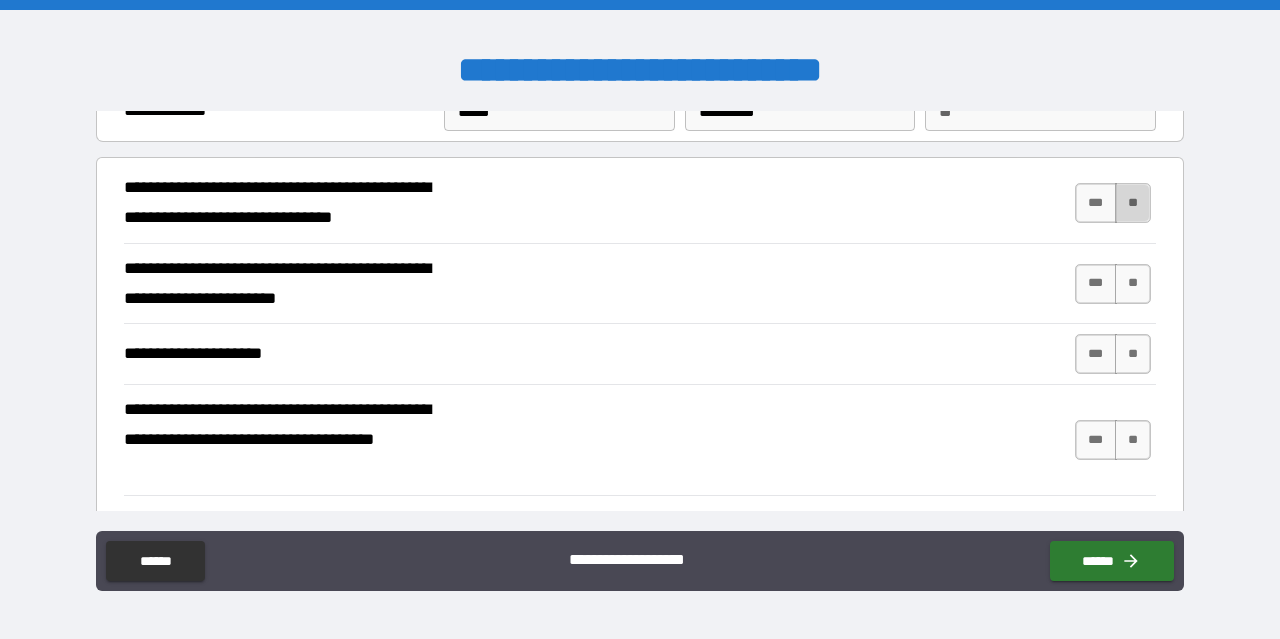 click on "**" at bounding box center [1133, 203] 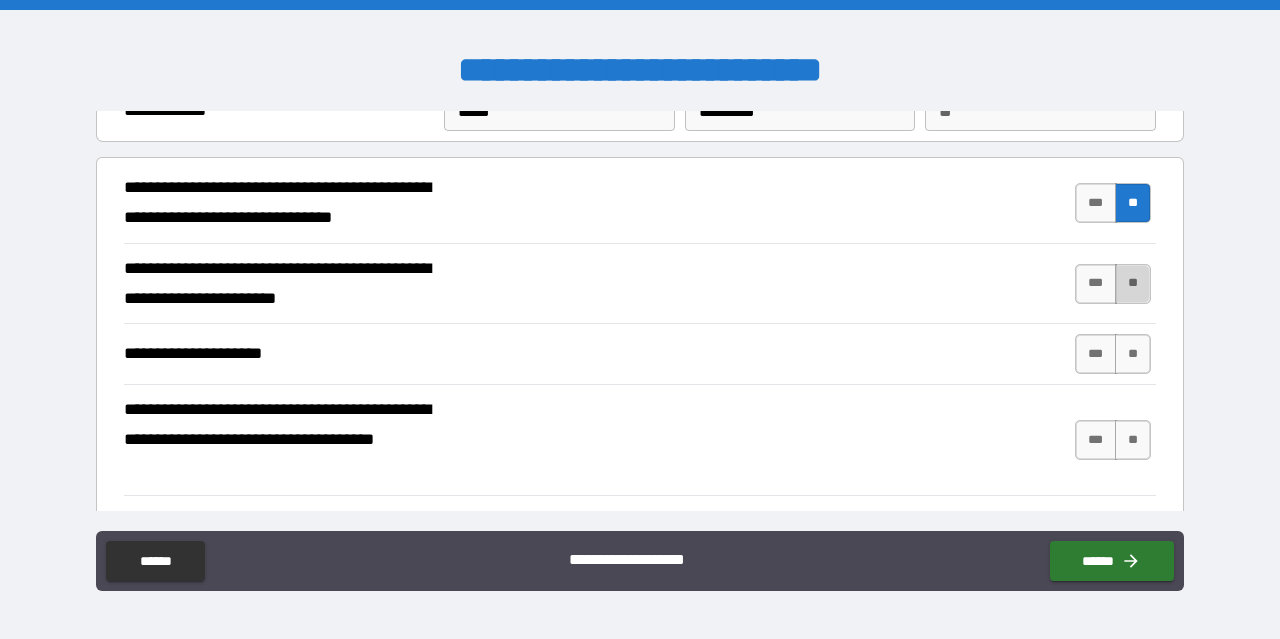click on "**" at bounding box center (1133, 284) 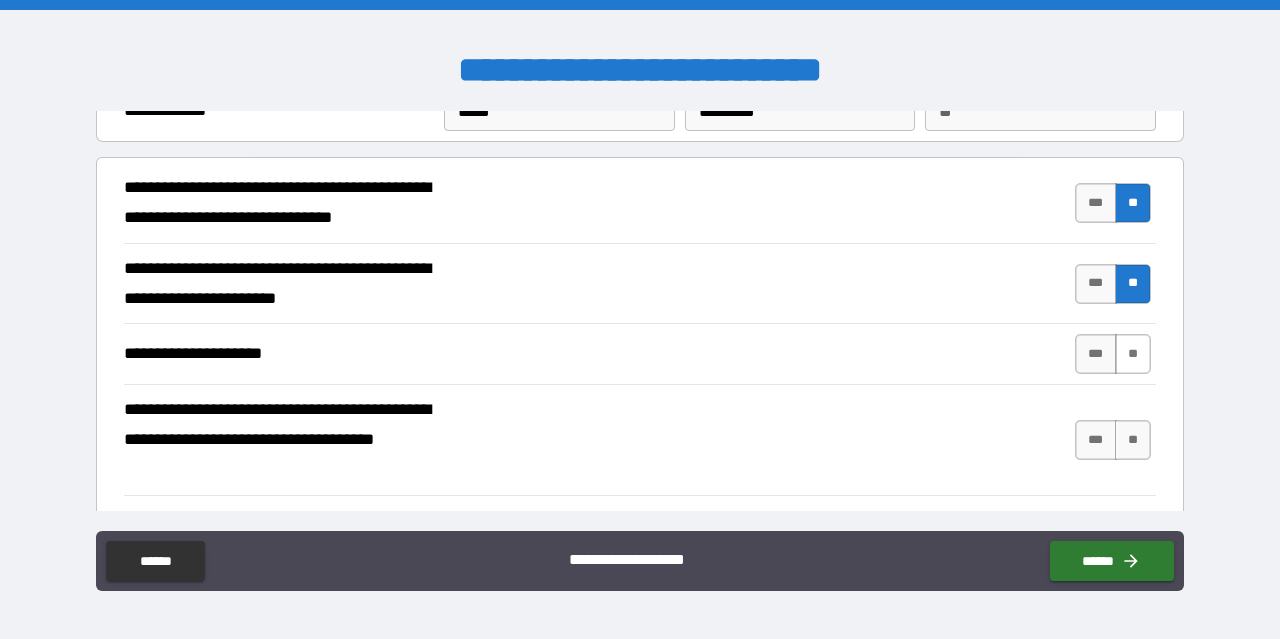 click on "**" at bounding box center [1133, 354] 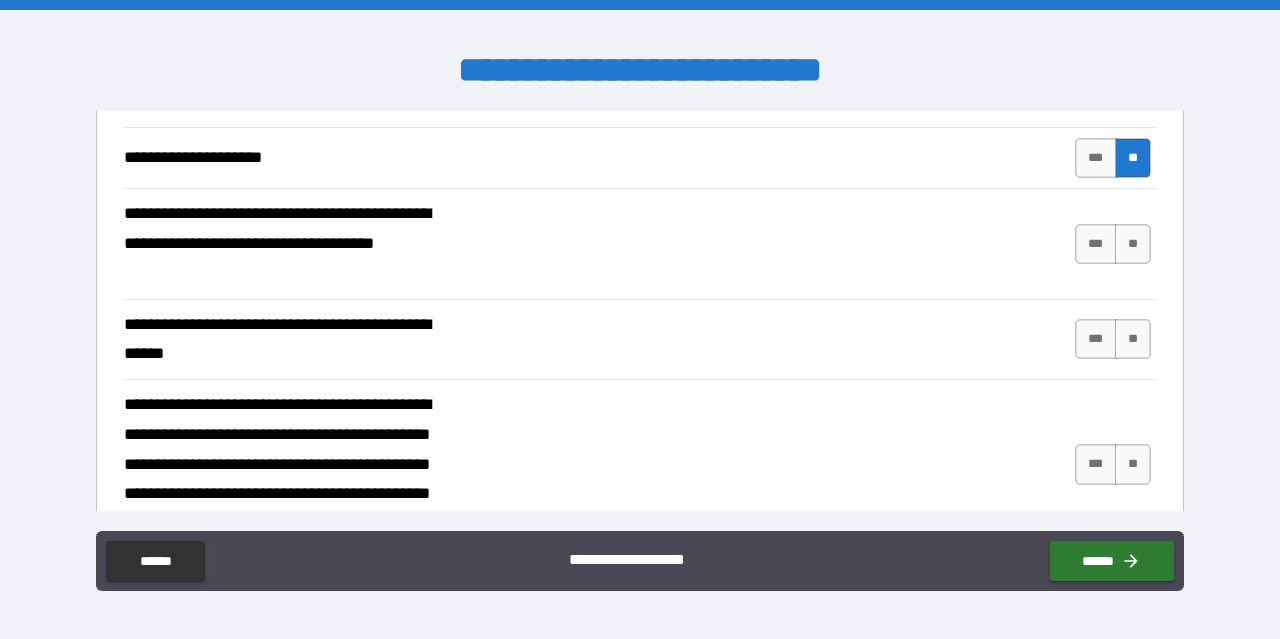 scroll, scrollTop: 311, scrollLeft: 0, axis: vertical 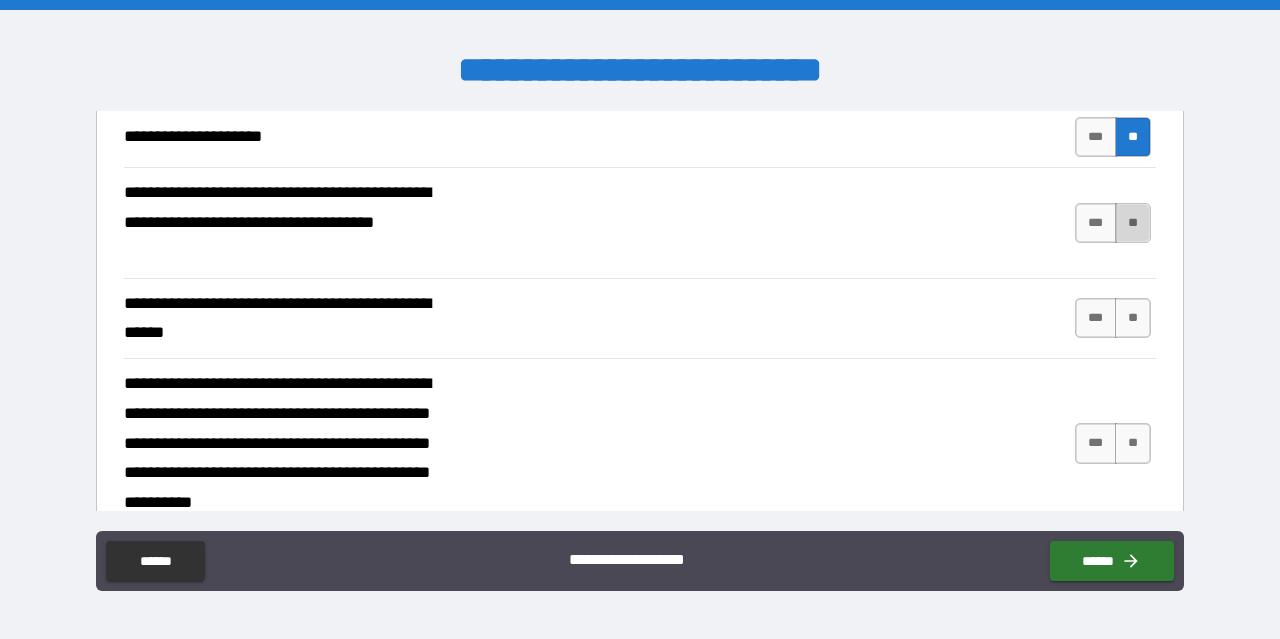 click on "**" at bounding box center [1133, 223] 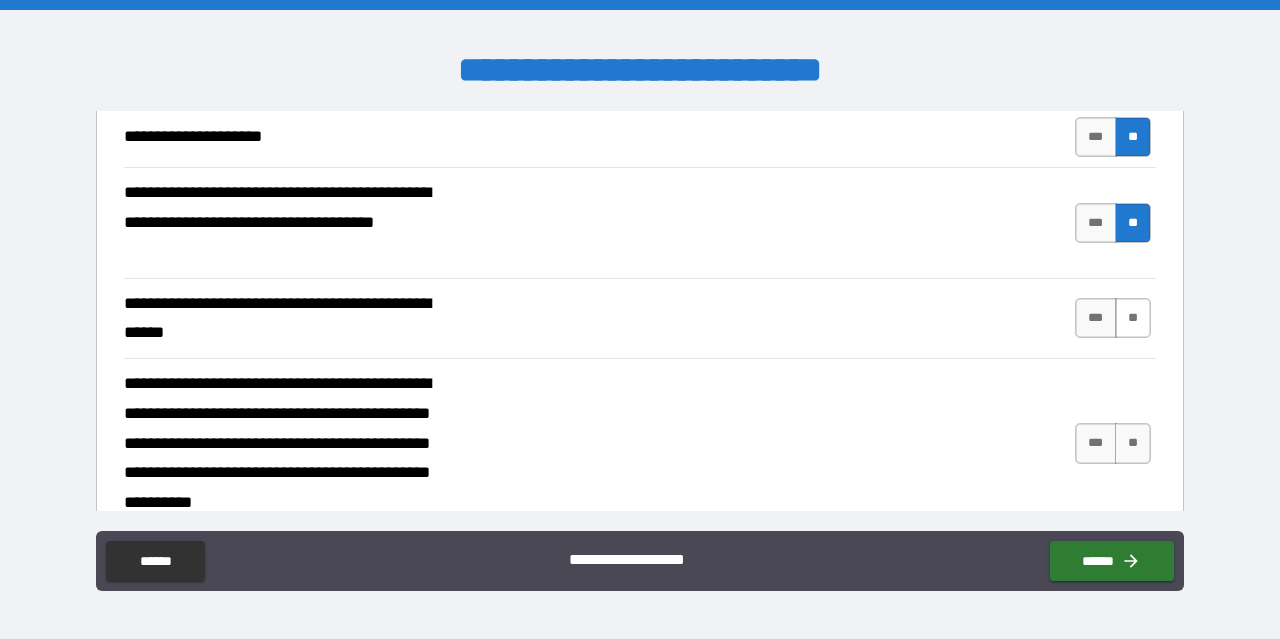 click on "**" at bounding box center (1133, 318) 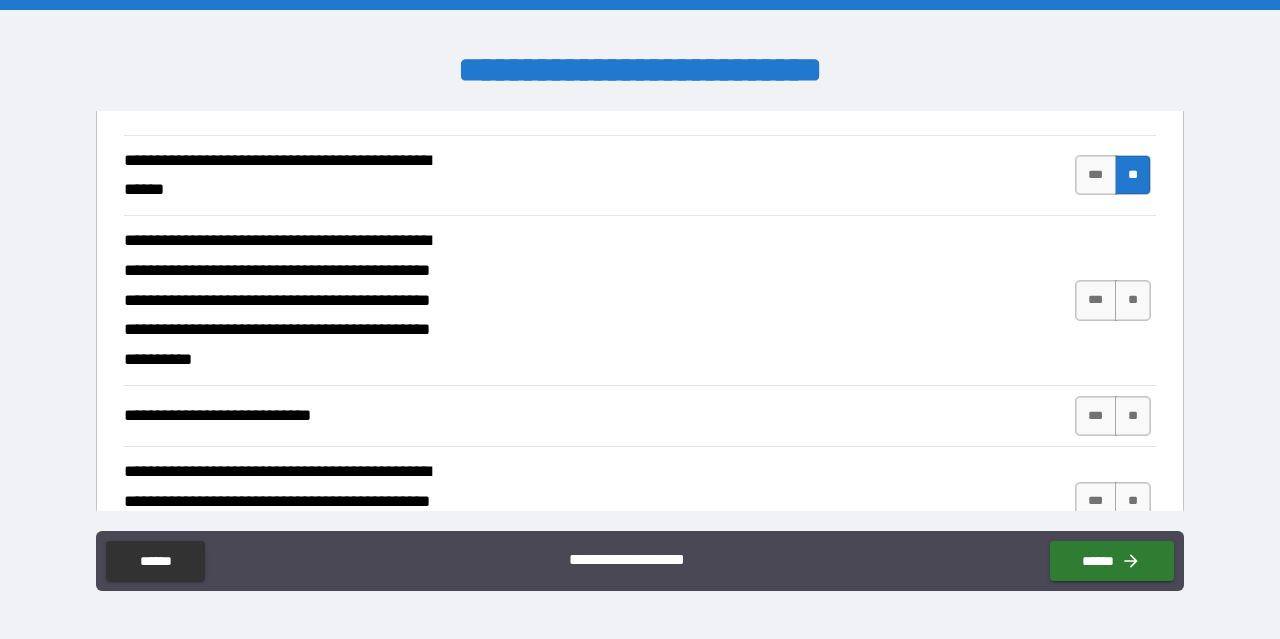 scroll, scrollTop: 473, scrollLeft: 0, axis: vertical 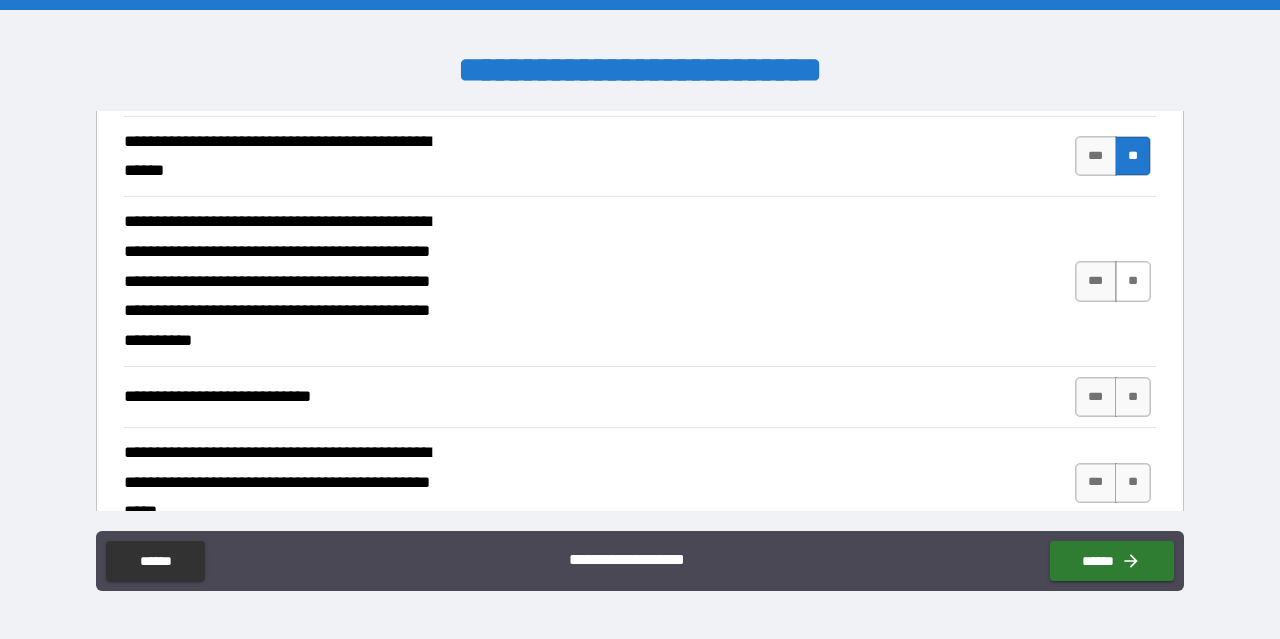 click on "**" at bounding box center [1133, 281] 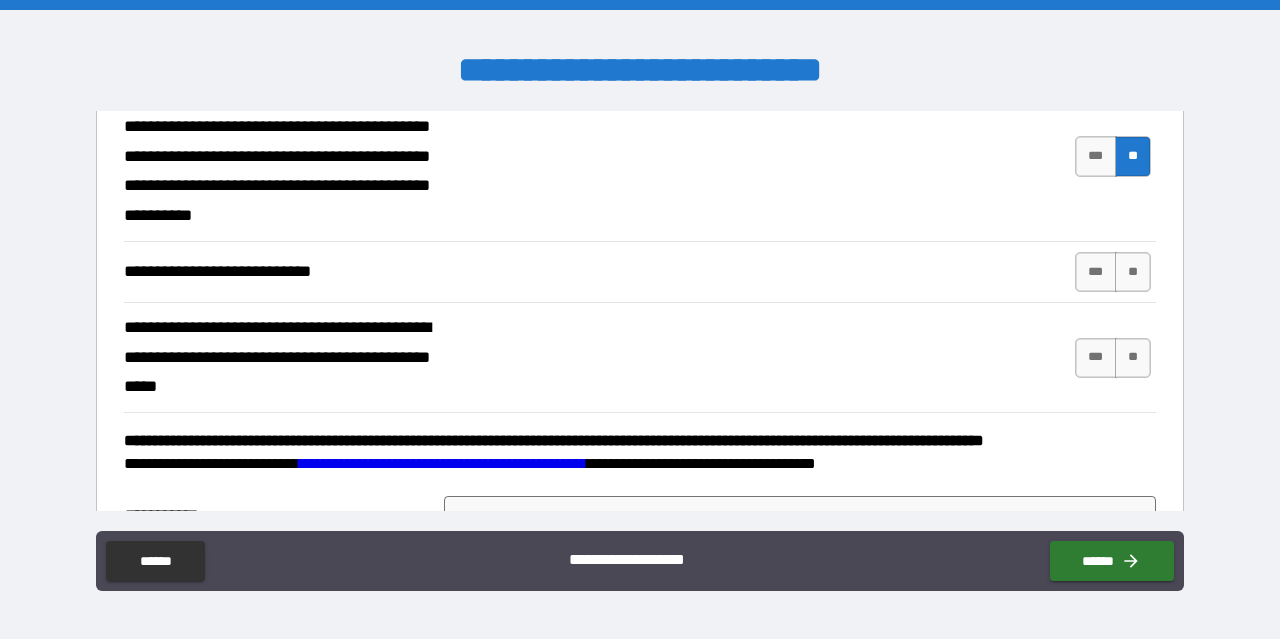 scroll, scrollTop: 626, scrollLeft: 0, axis: vertical 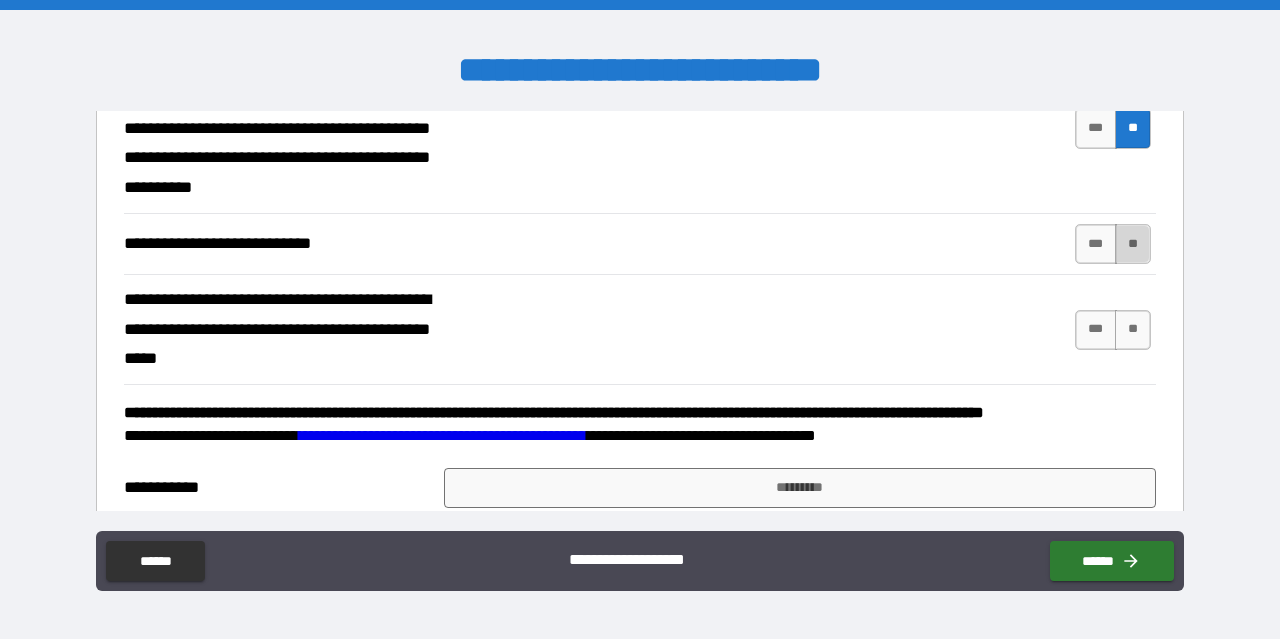 click on "**" at bounding box center (1133, 244) 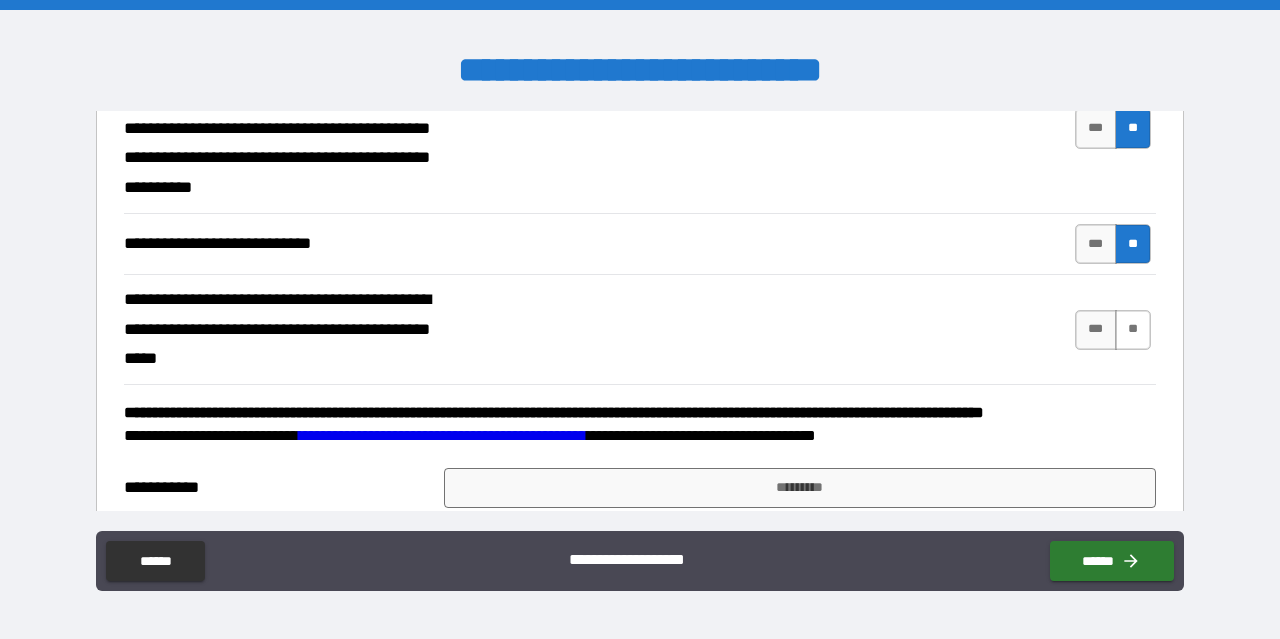 click on "**" at bounding box center (1133, 330) 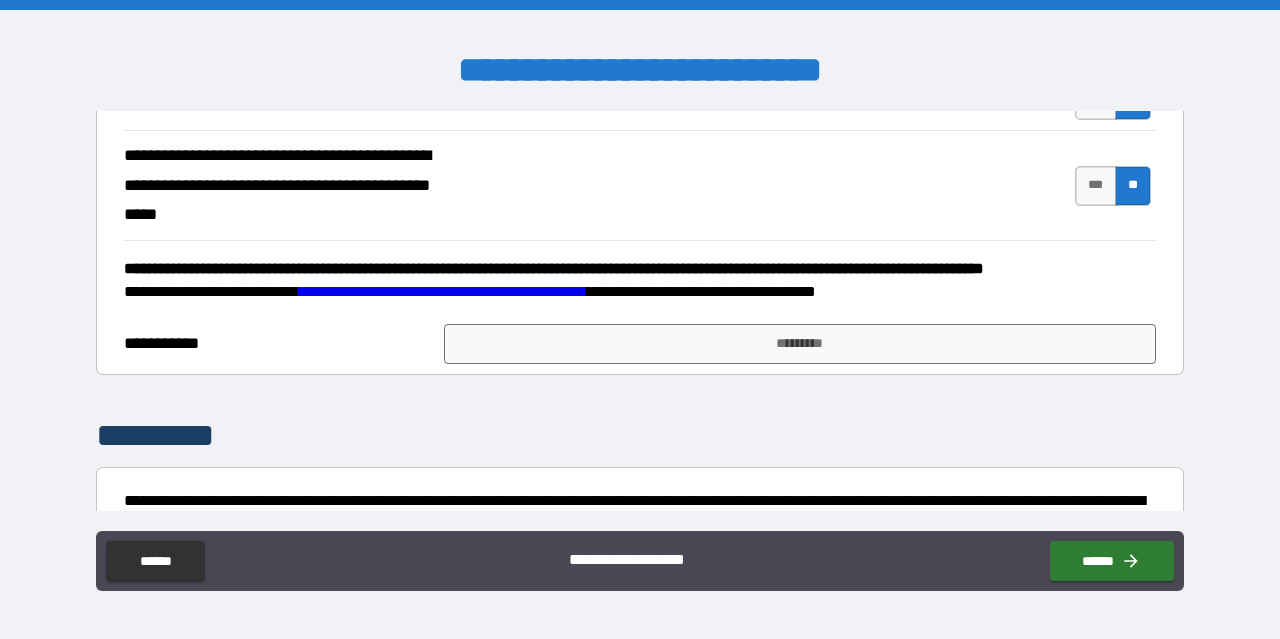 scroll, scrollTop: 772, scrollLeft: 0, axis: vertical 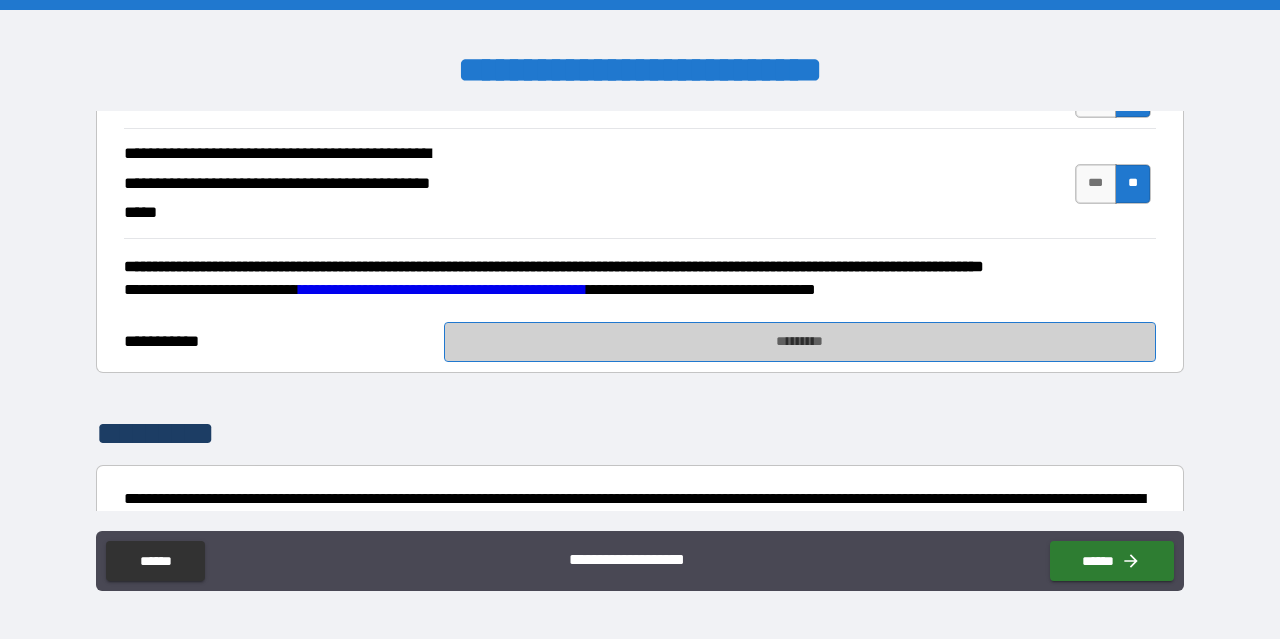 click on "*********" at bounding box center (800, 342) 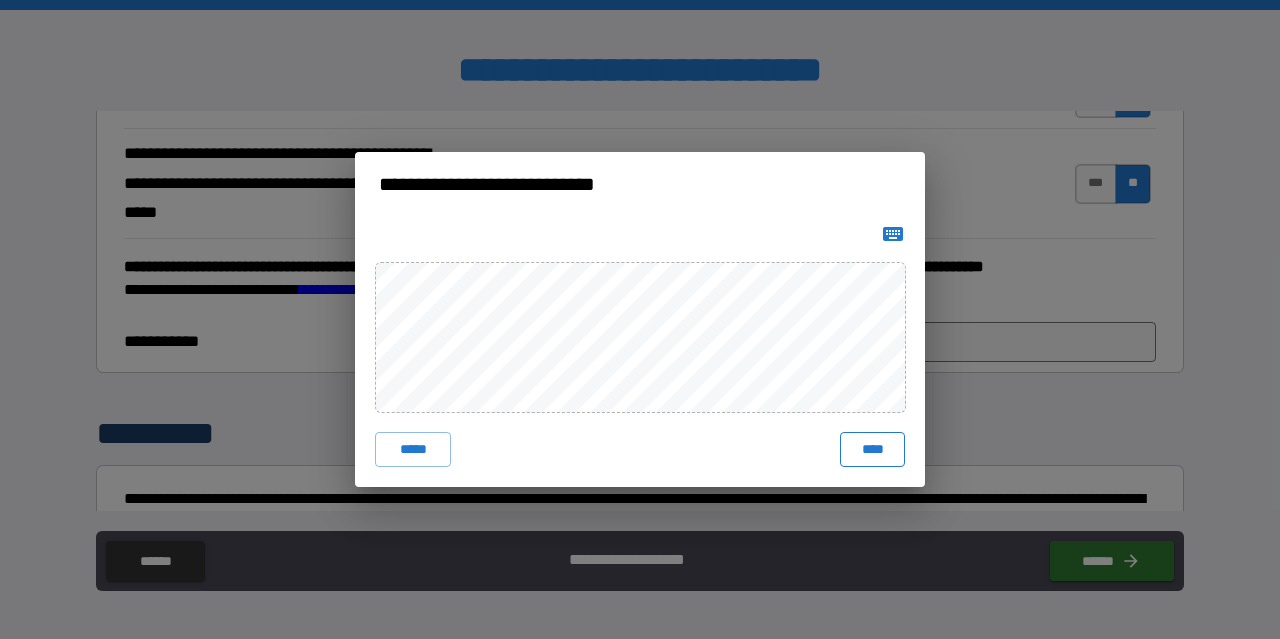 click on "****" at bounding box center (872, 450) 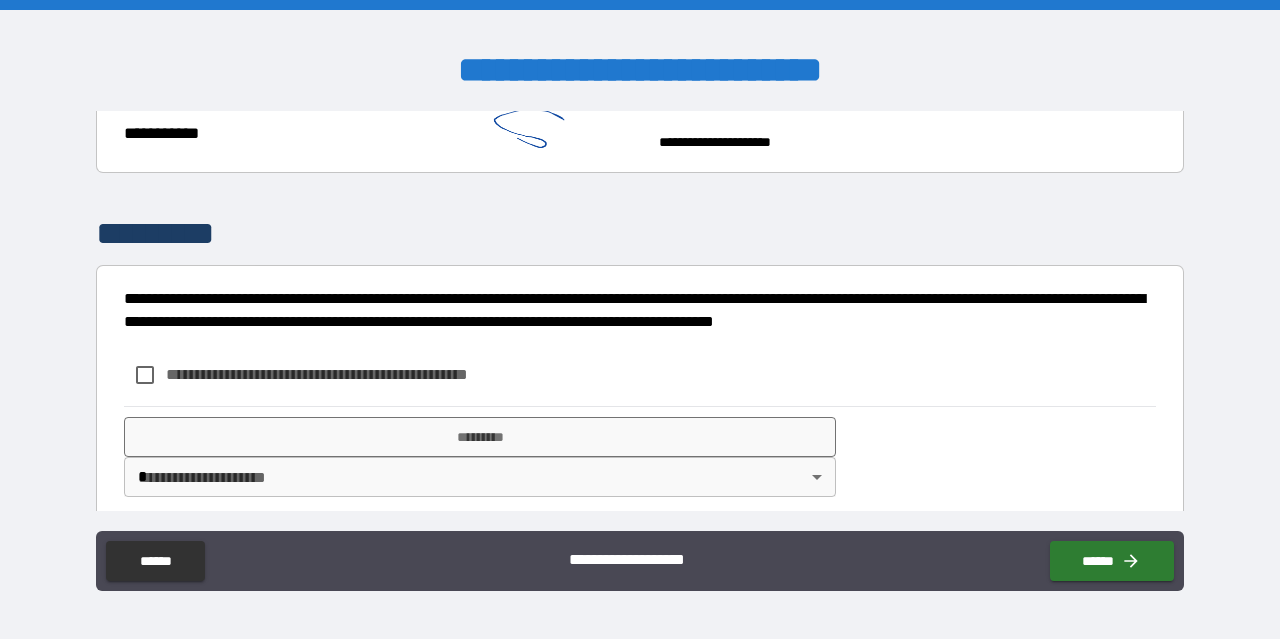 scroll, scrollTop: 1000, scrollLeft: 0, axis: vertical 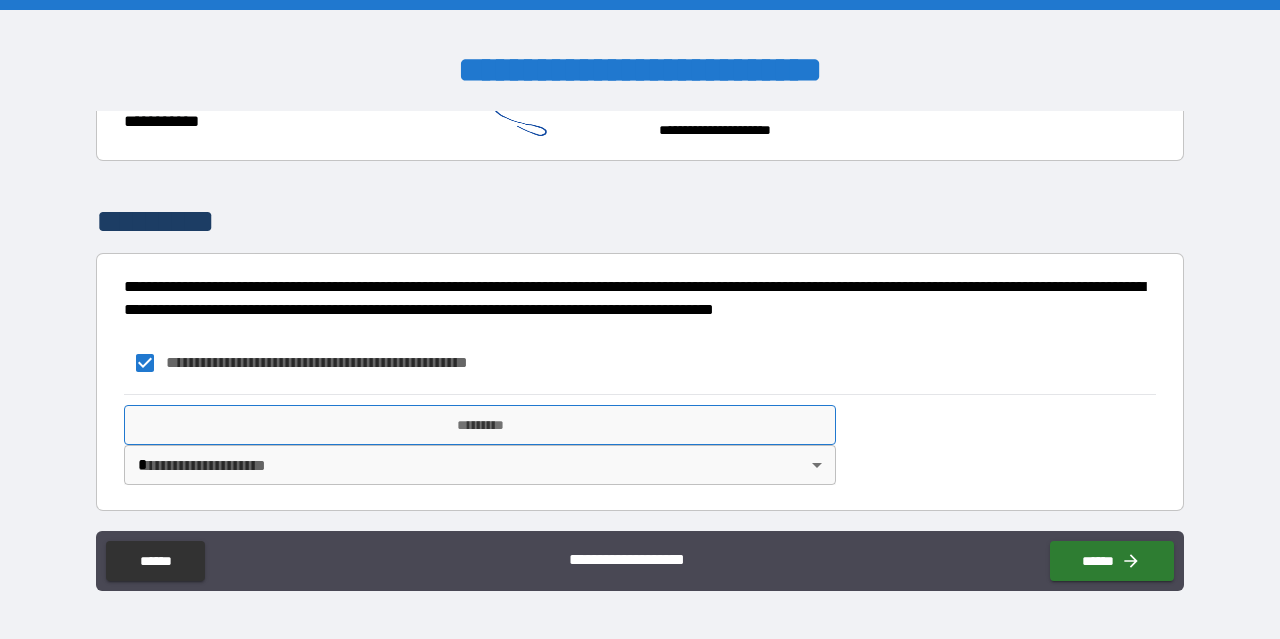 click on "*********" at bounding box center [480, 425] 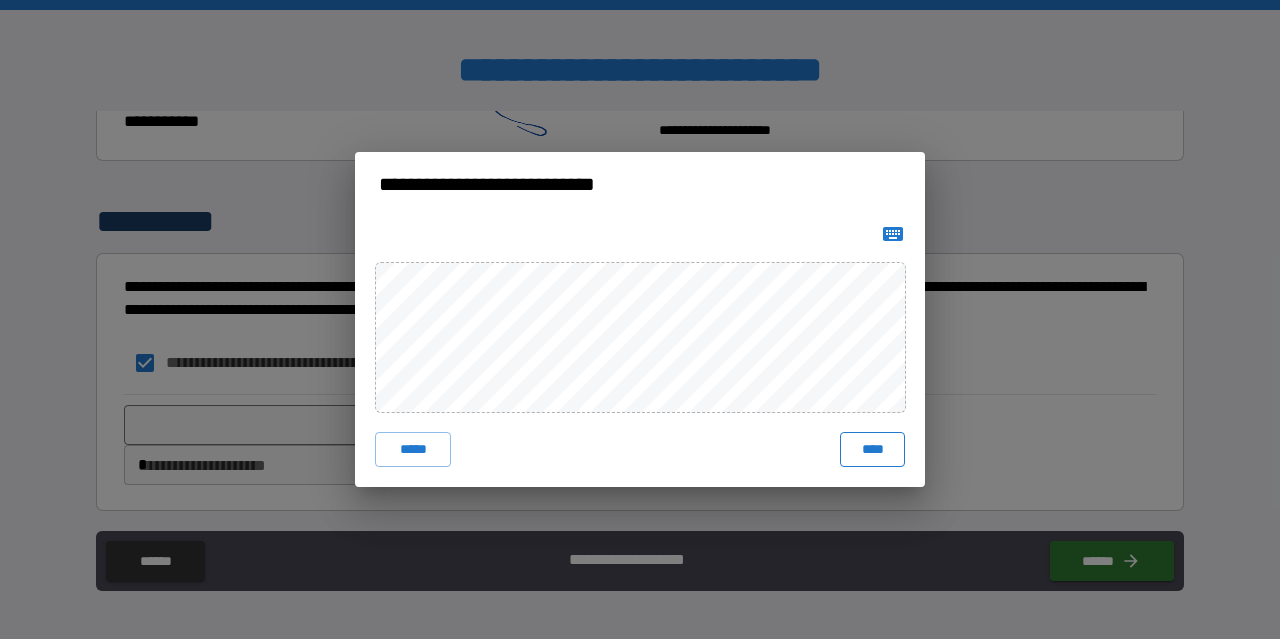 click on "****" at bounding box center [872, 450] 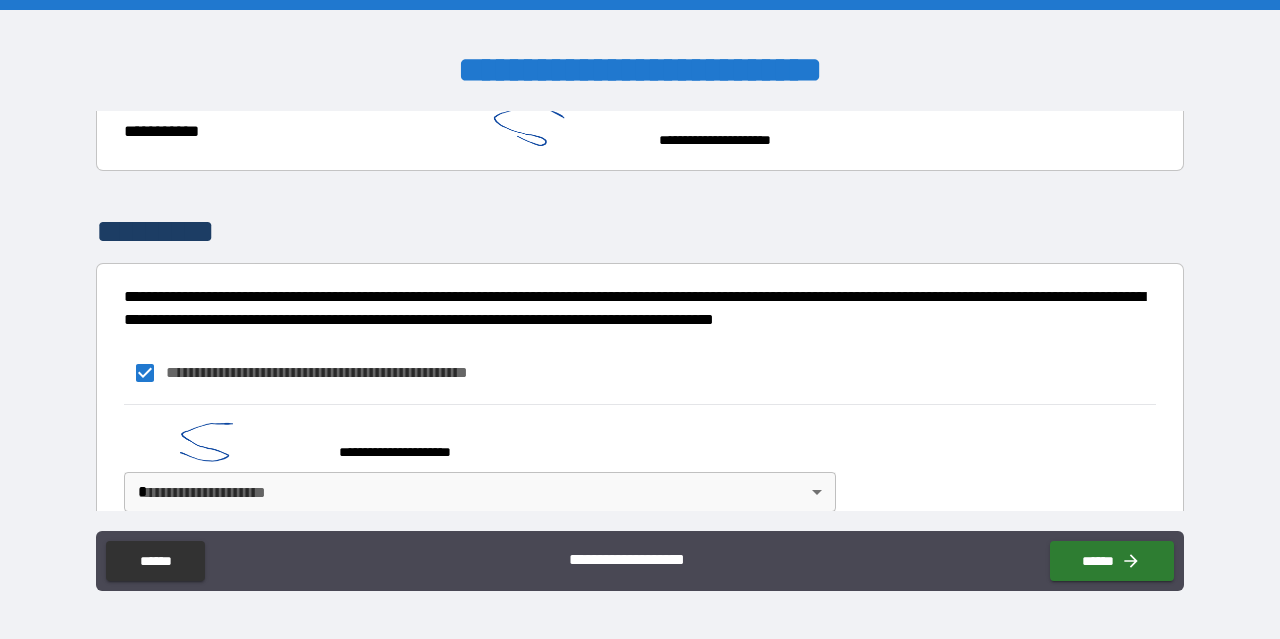 scroll, scrollTop: 1016, scrollLeft: 0, axis: vertical 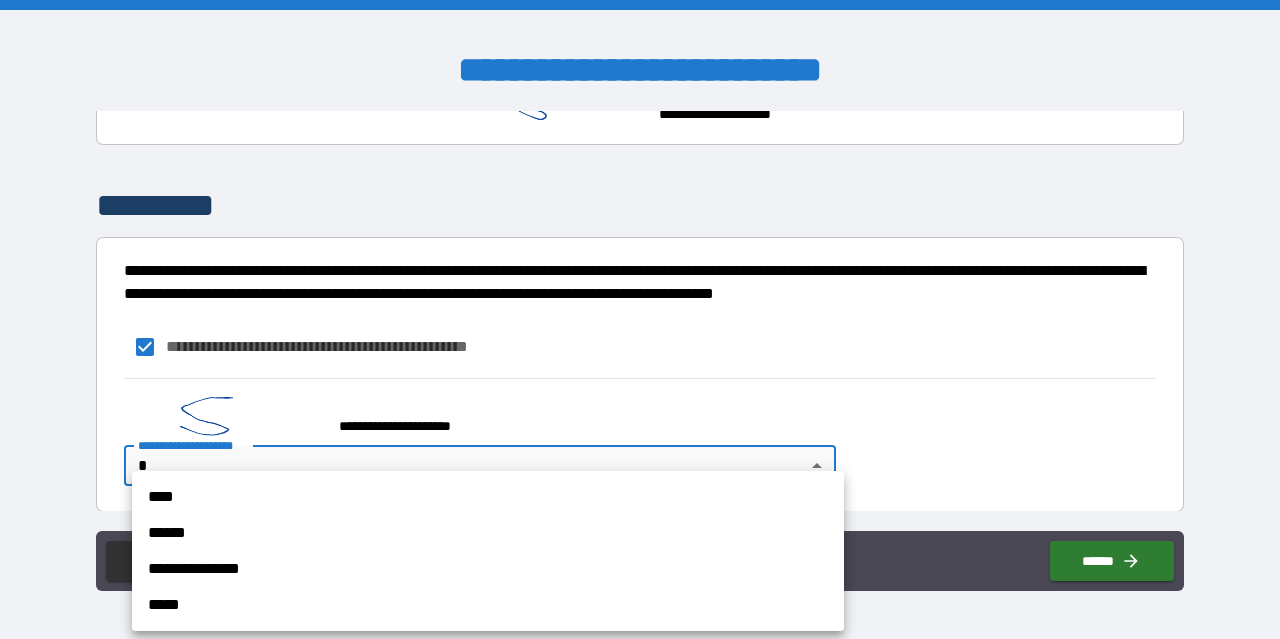 click on "**********" at bounding box center [640, 319] 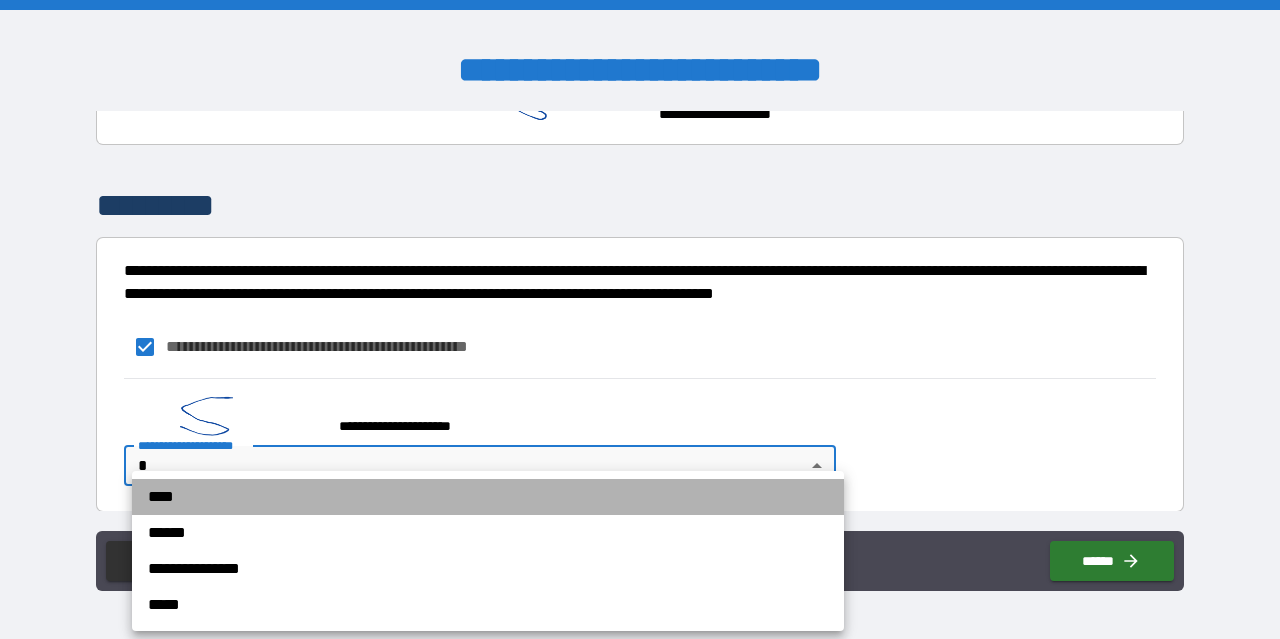 click on "****" at bounding box center (488, 497) 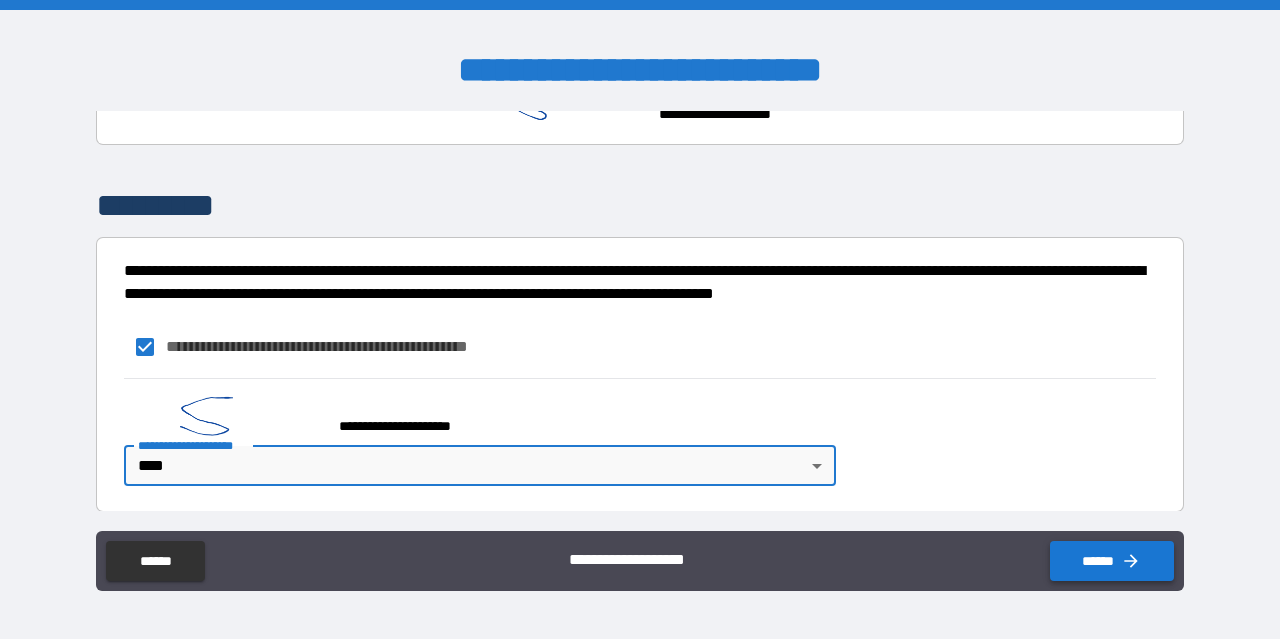 click on "******" at bounding box center (1112, 561) 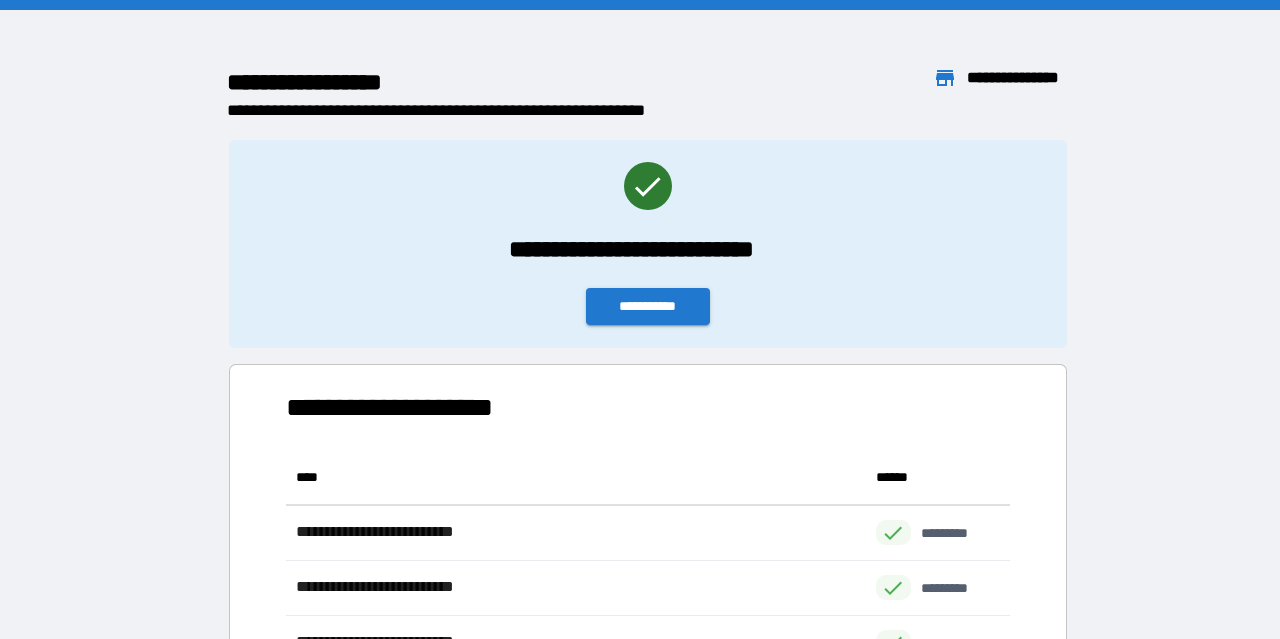 scroll, scrollTop: 0, scrollLeft: 1, axis: horizontal 